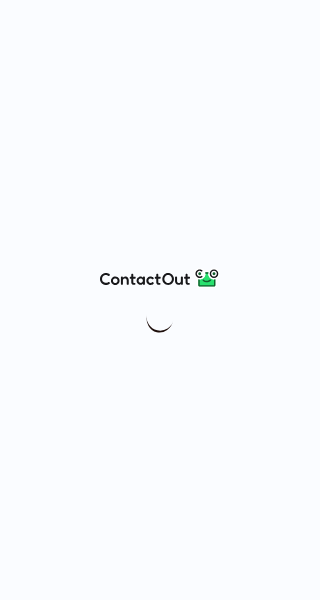 scroll, scrollTop: 0, scrollLeft: 0, axis: both 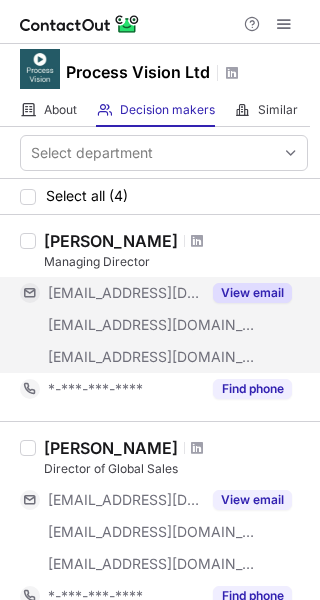 click on "View email" at bounding box center [252, 293] 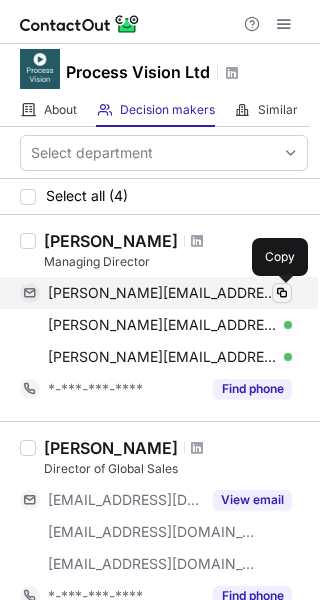 click at bounding box center [282, 293] 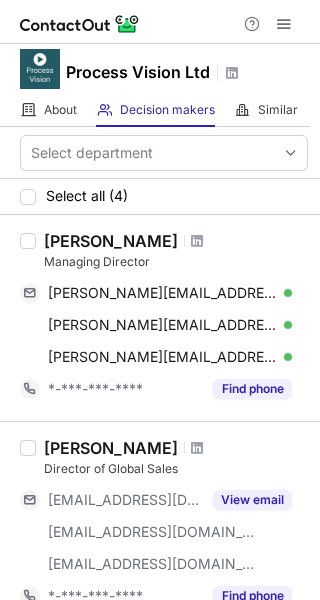 drag, startPoint x: 158, startPoint y: 239, endPoint x: 39, endPoint y: 239, distance: 119 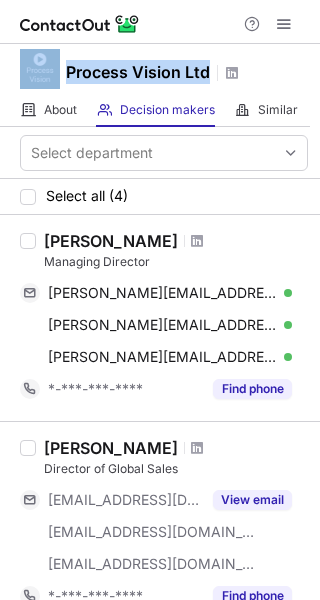 drag, startPoint x: 211, startPoint y: 69, endPoint x: 40, endPoint y: 75, distance: 171.10522 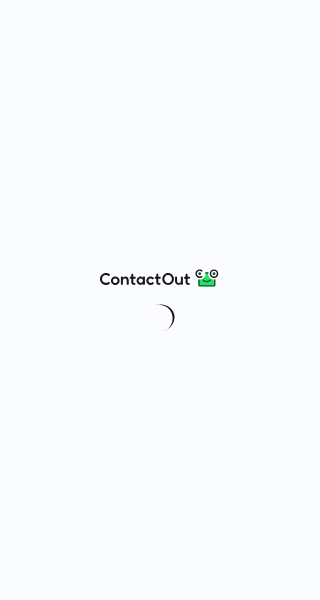 scroll, scrollTop: 0, scrollLeft: 0, axis: both 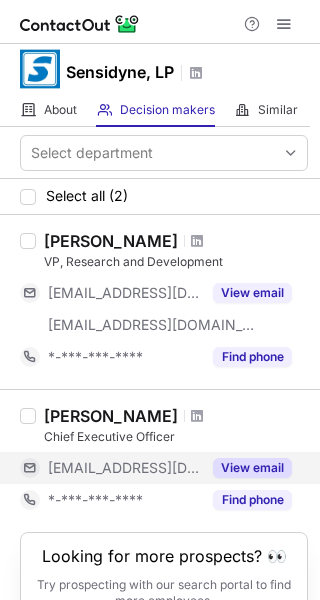 click on "View email" at bounding box center (252, 468) 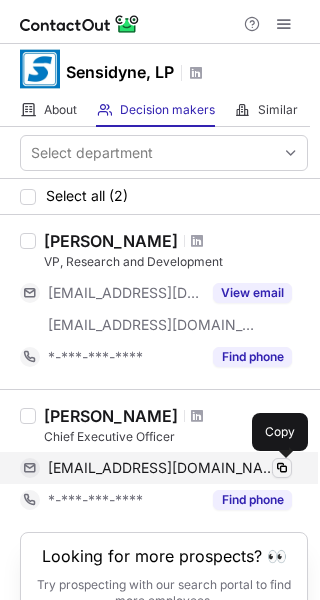 click at bounding box center (282, 468) 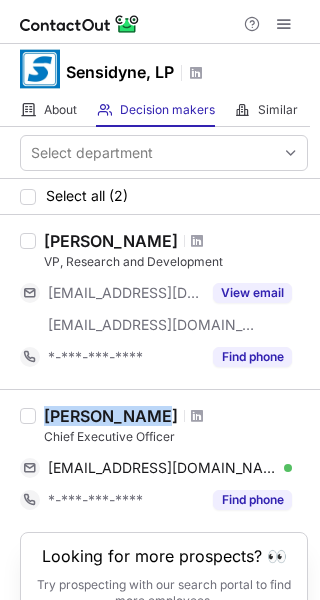 drag, startPoint x: 145, startPoint y: 415, endPoint x: 47, endPoint y: 414, distance: 98.005104 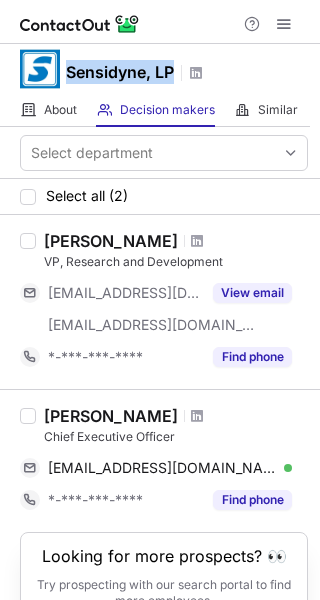 drag, startPoint x: 187, startPoint y: 71, endPoint x: 69, endPoint y: 73, distance: 118.016945 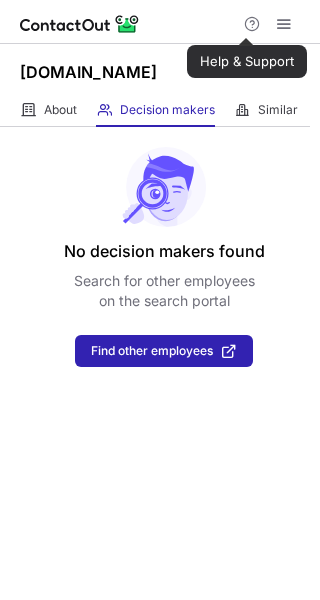 scroll, scrollTop: 0, scrollLeft: 0, axis: both 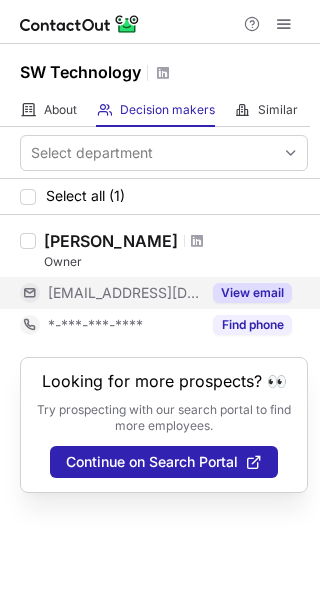 click on "View email" at bounding box center [252, 293] 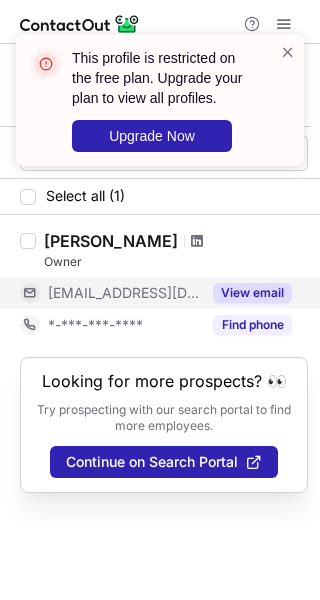 click at bounding box center [197, 241] 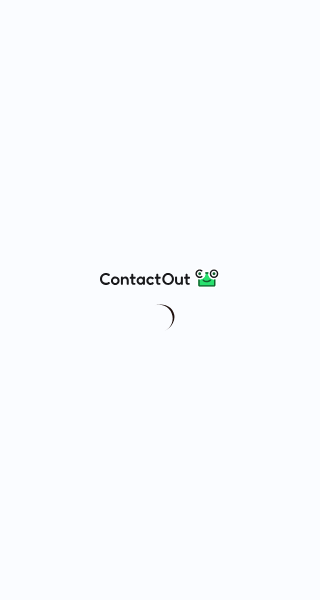 scroll, scrollTop: 0, scrollLeft: 0, axis: both 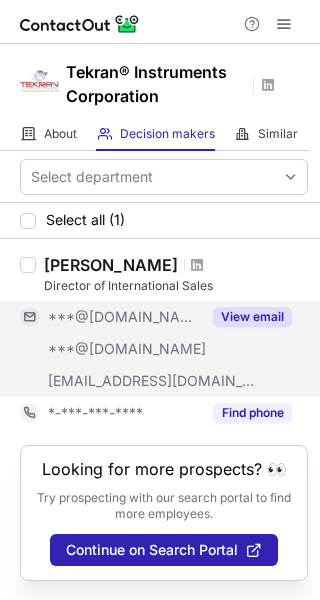 click on "View email" at bounding box center (252, 317) 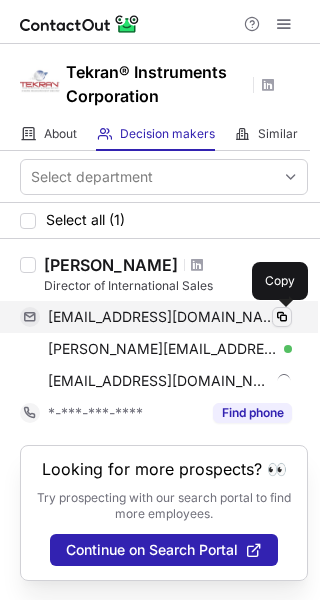 click at bounding box center (282, 317) 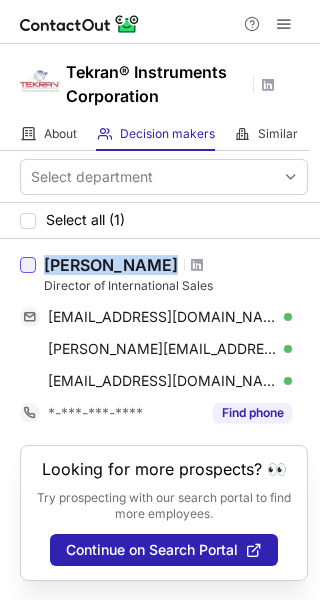 drag, startPoint x: 147, startPoint y: 265, endPoint x: 33, endPoint y: 265, distance: 114 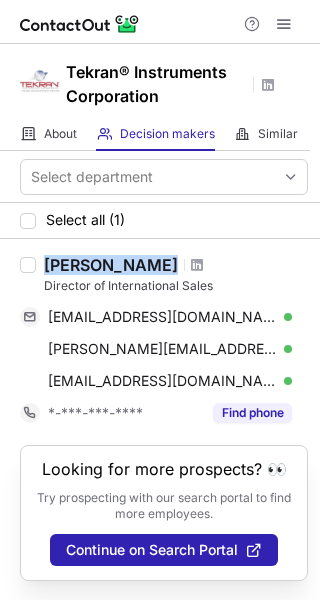 copy on "Michael Ricci" 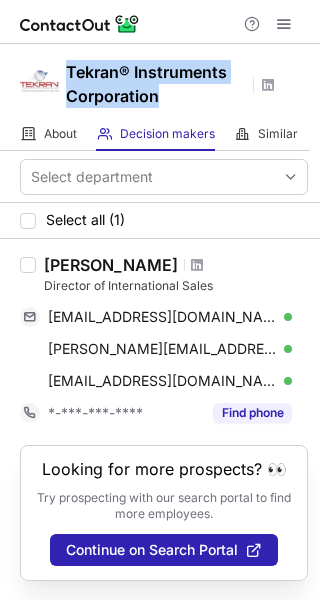 drag, startPoint x: 181, startPoint y: 95, endPoint x: 65, endPoint y: 63, distance: 120.33287 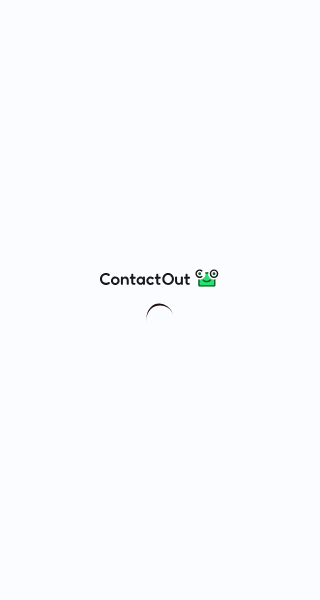 scroll, scrollTop: 0, scrollLeft: 0, axis: both 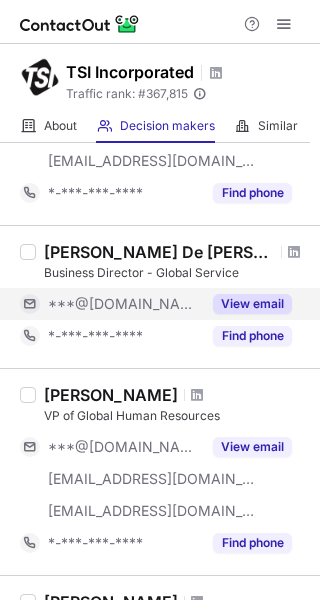click on "View email" at bounding box center [252, 304] 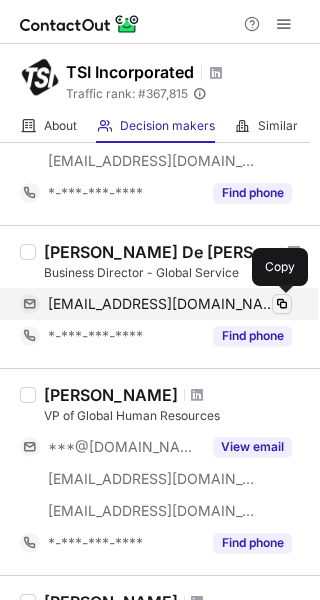 click at bounding box center [282, 304] 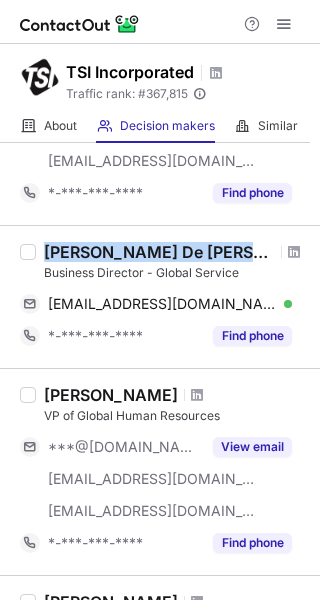 drag, startPoint x: 235, startPoint y: 247, endPoint x: 44, endPoint y: 245, distance: 191.01047 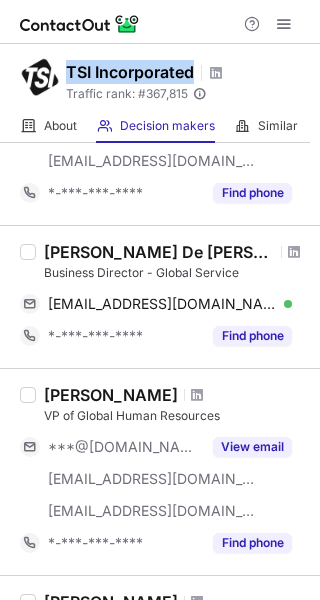 drag, startPoint x: 208, startPoint y: 71, endPoint x: 69, endPoint y: 65, distance: 139.12944 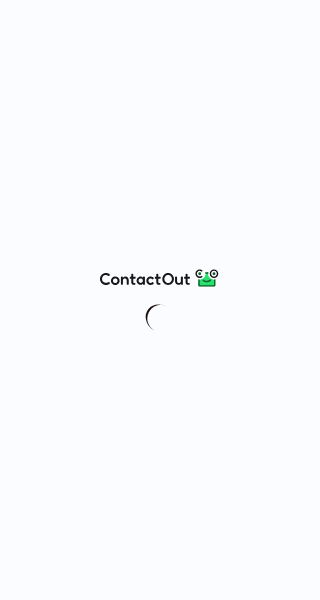 scroll, scrollTop: 0, scrollLeft: 0, axis: both 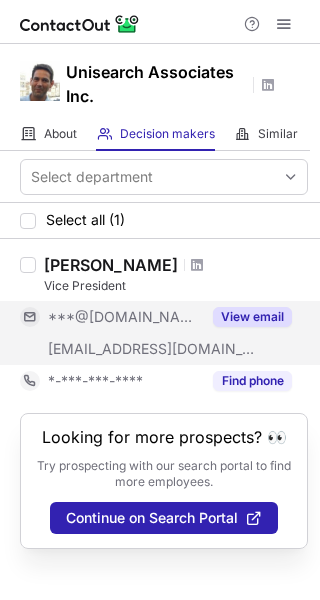 click on "View email" at bounding box center (252, 317) 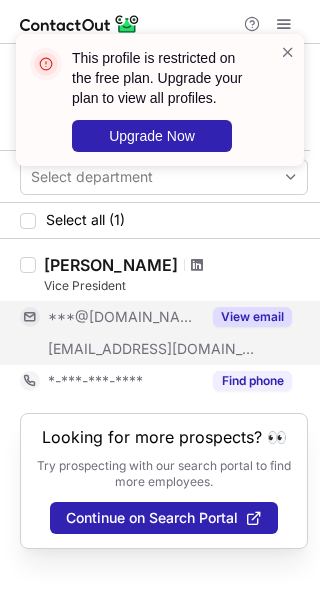 click at bounding box center [197, 265] 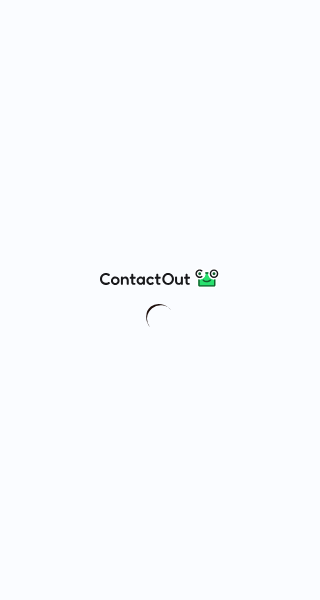 scroll, scrollTop: 0, scrollLeft: 0, axis: both 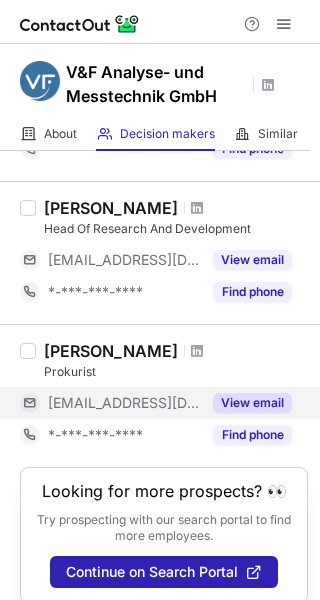 click on "View email" at bounding box center (252, 403) 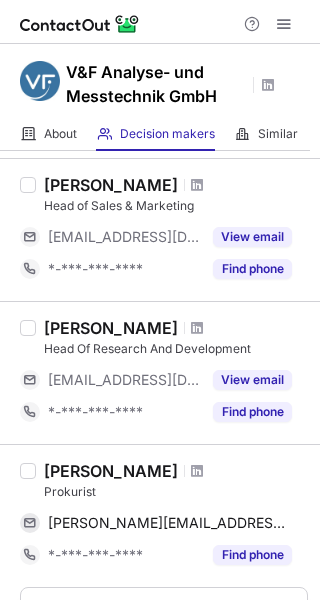 scroll, scrollTop: 0, scrollLeft: 0, axis: both 